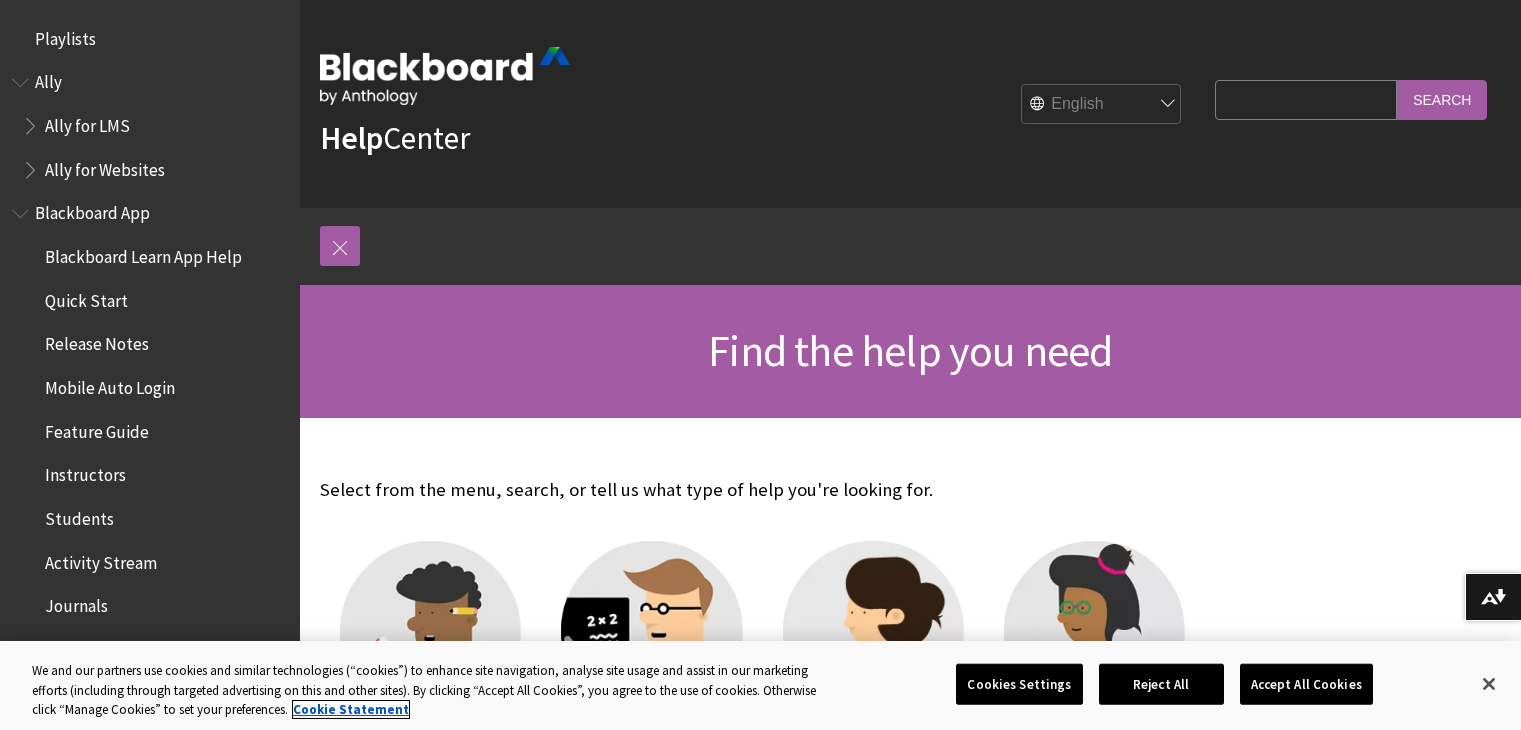 scroll, scrollTop: 0, scrollLeft: 0, axis: both 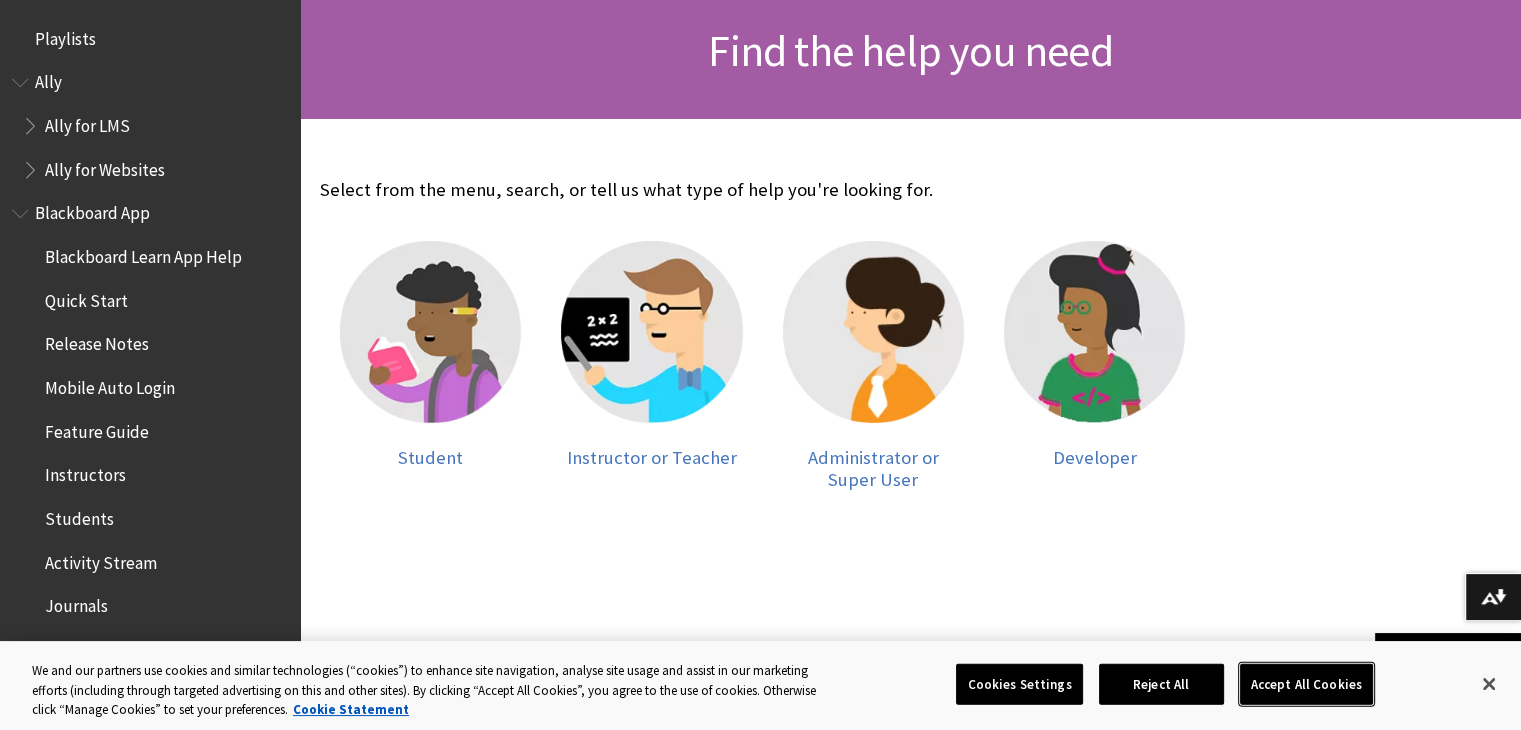 click on "Accept All Cookies" at bounding box center (1306, 684) 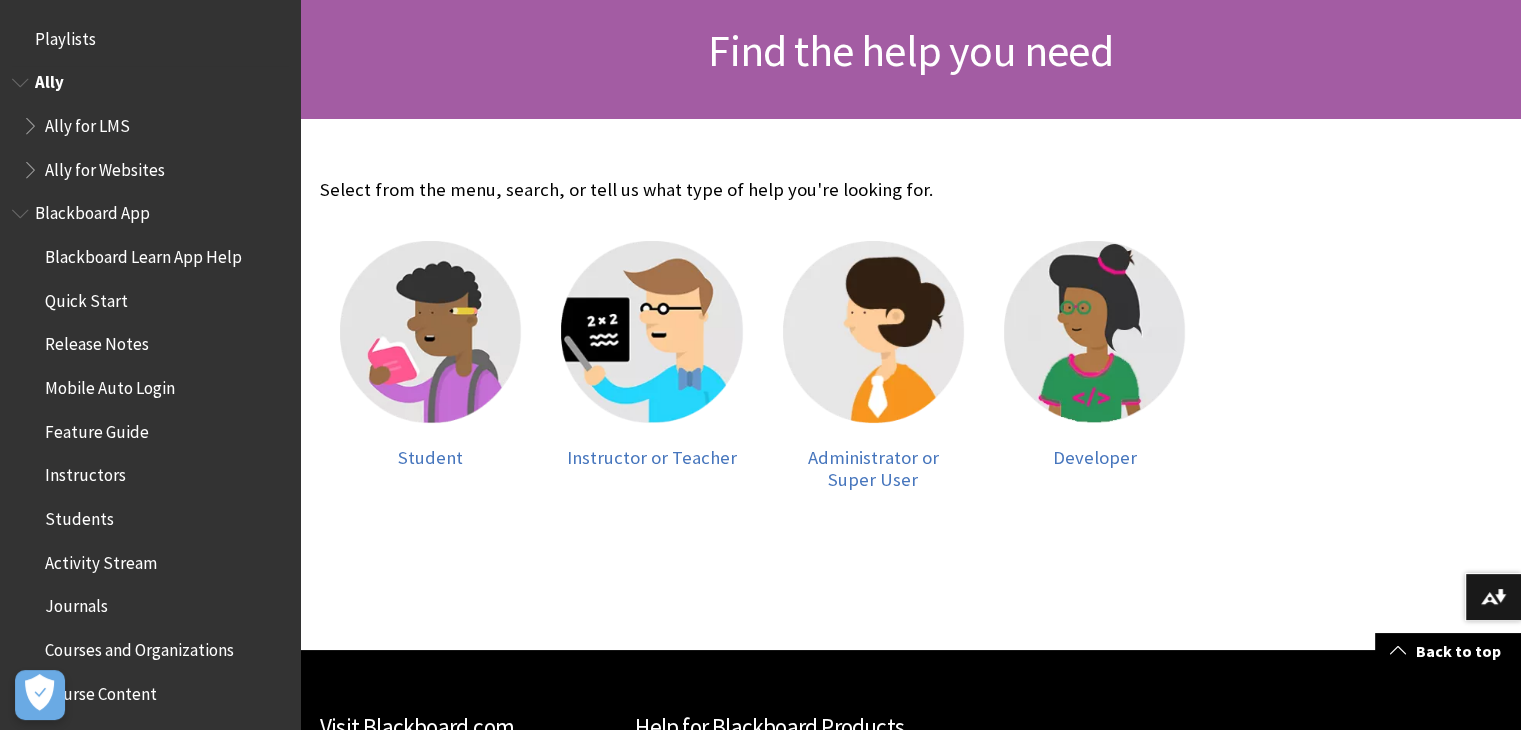 click on "Ally for LMS" at bounding box center [87, 122] 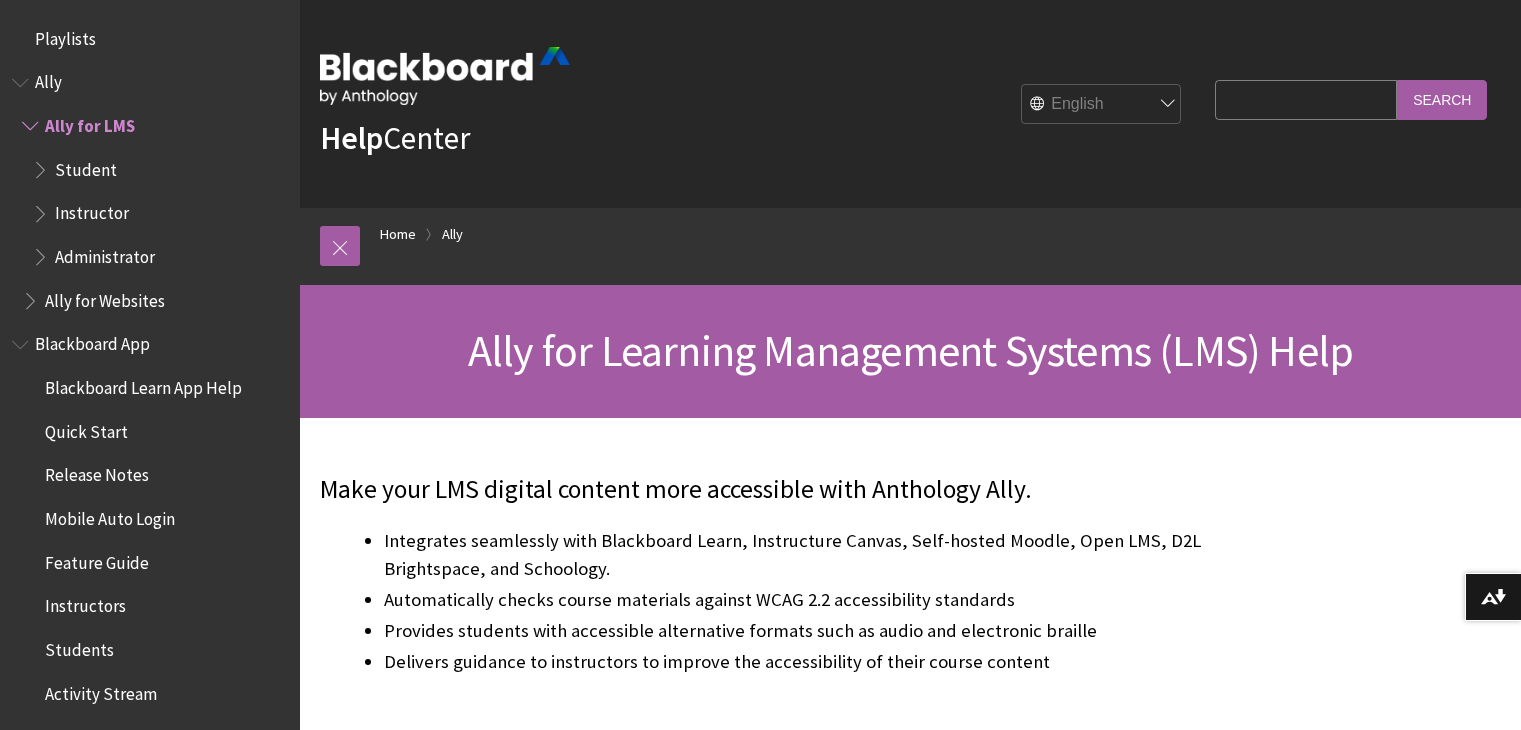 scroll, scrollTop: 0, scrollLeft: 0, axis: both 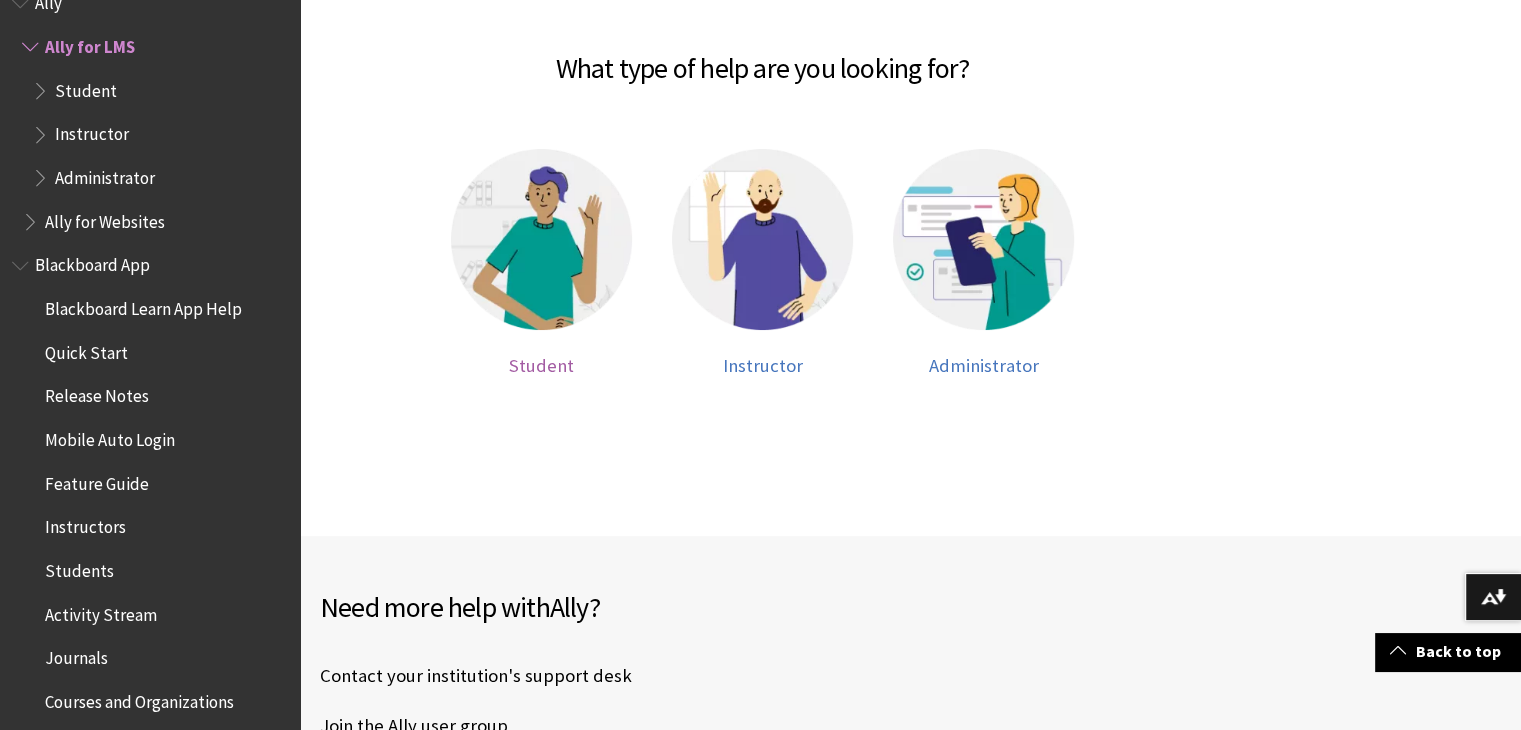 click at bounding box center (541, 239) 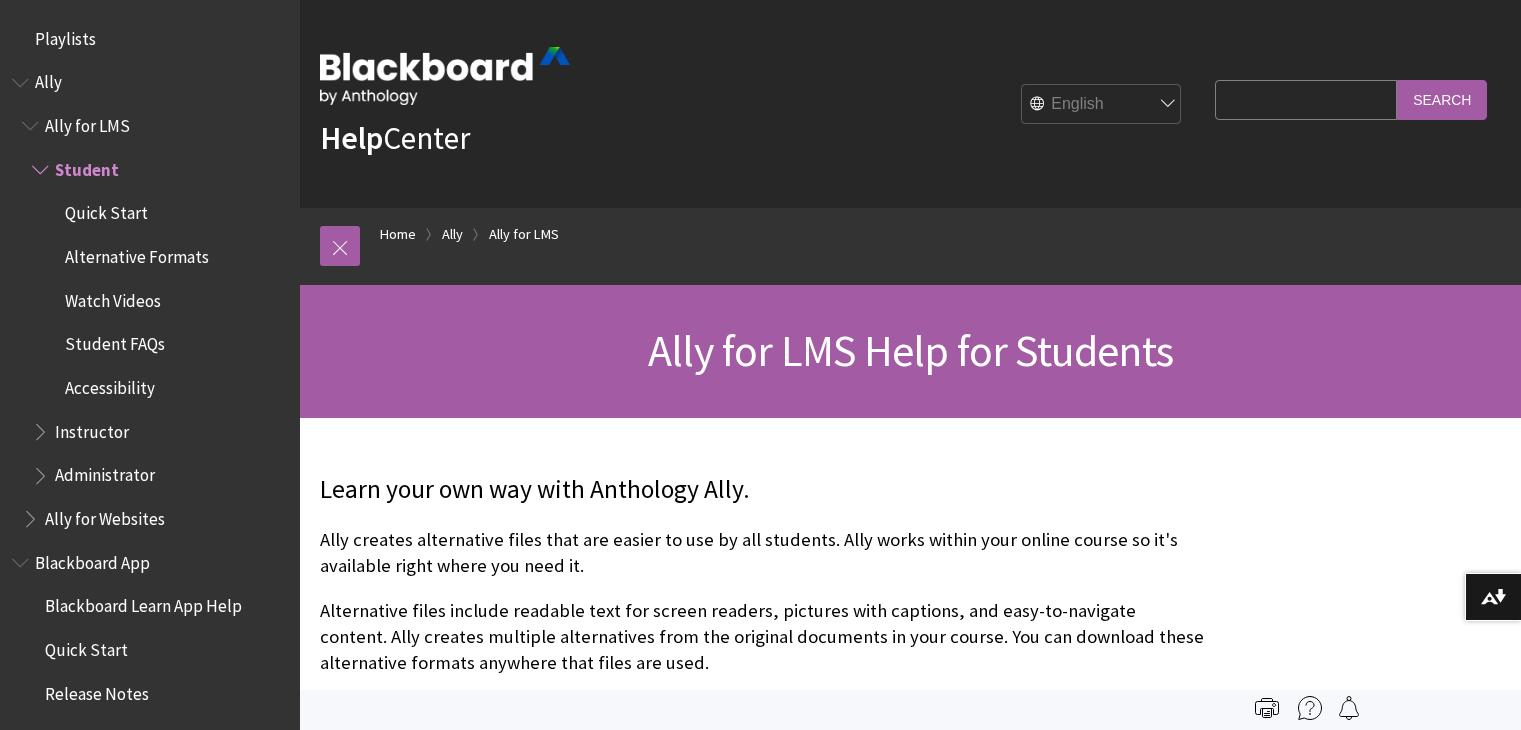 scroll, scrollTop: 286, scrollLeft: 0, axis: vertical 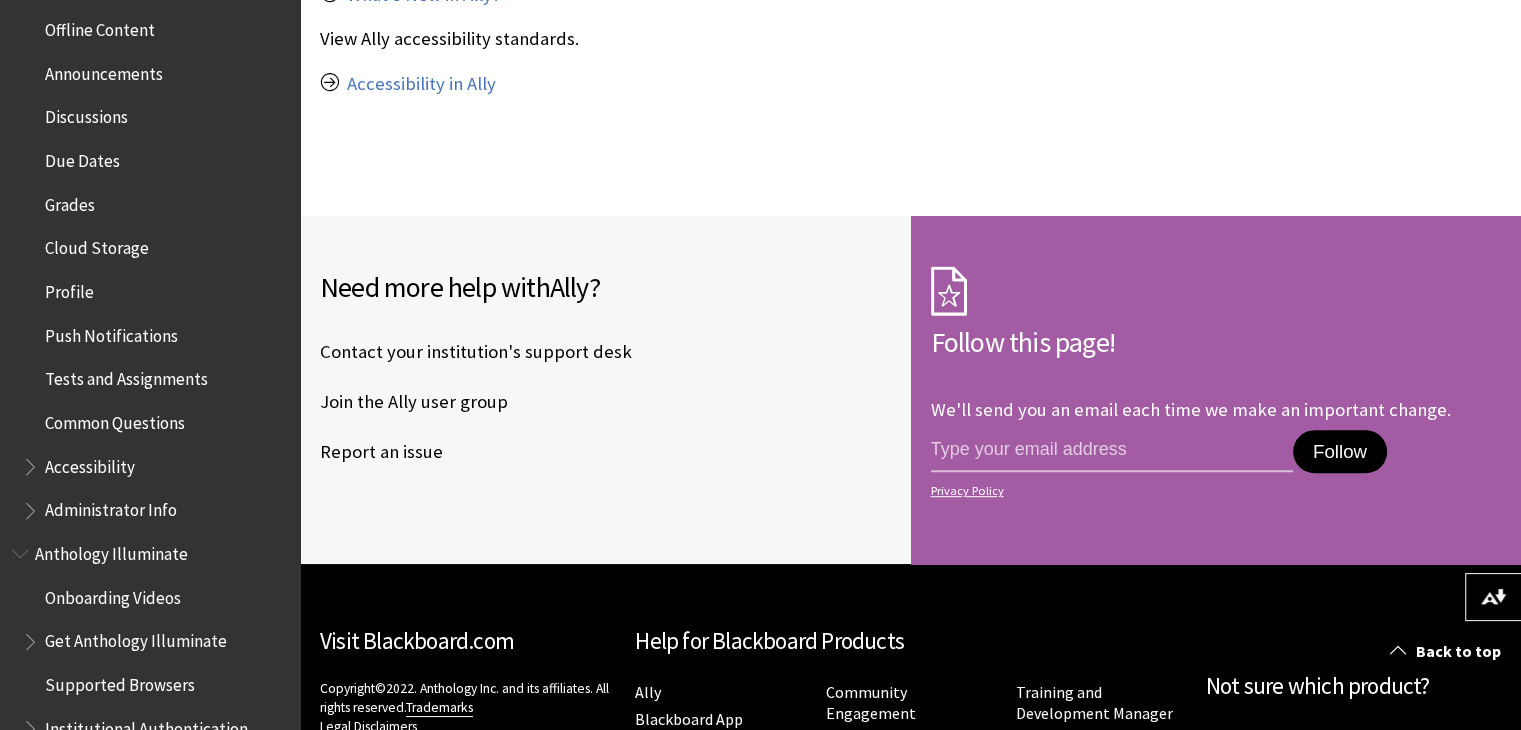 click on "Profile" at bounding box center [69, 288] 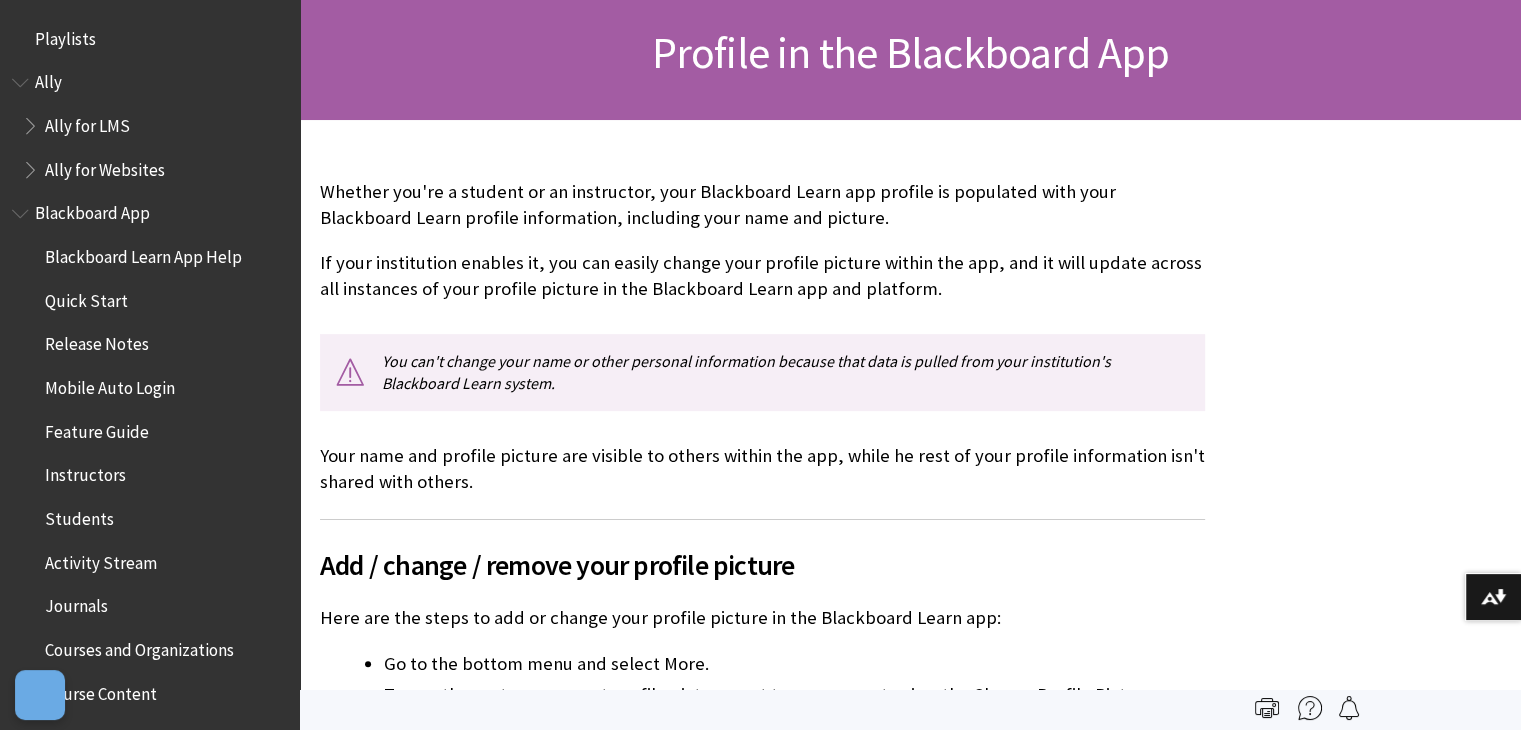 scroll, scrollTop: 300, scrollLeft: 0, axis: vertical 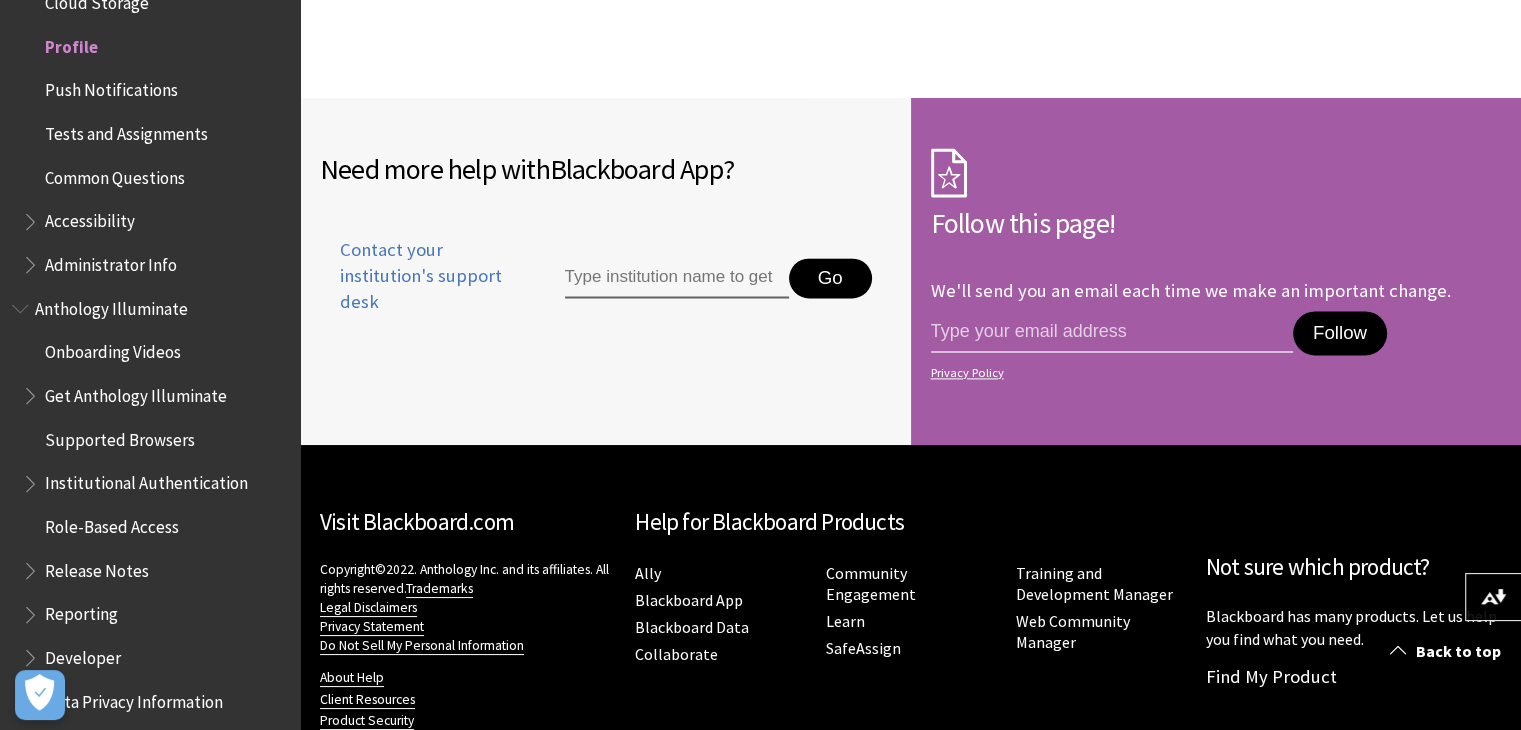 click at bounding box center (677, 278) 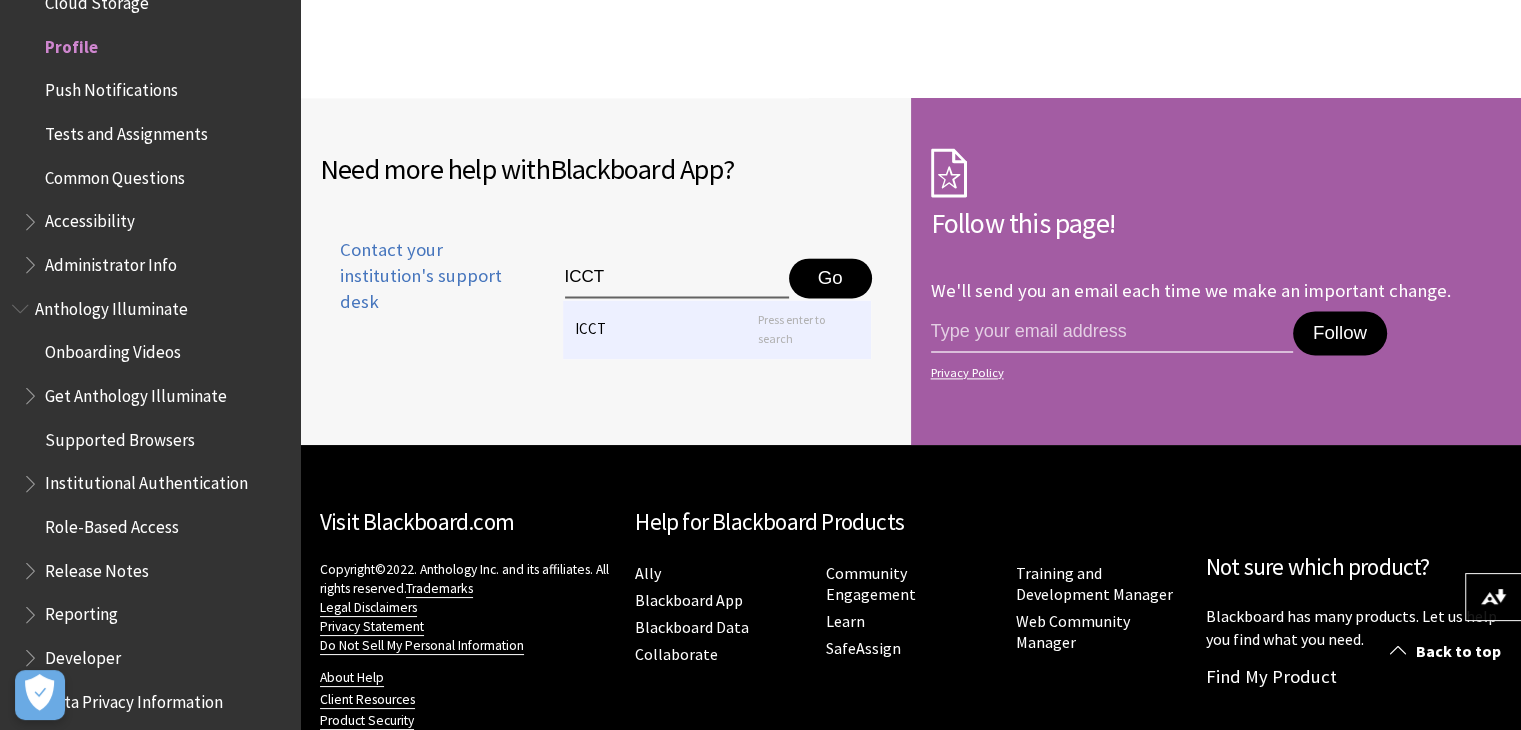 type on "ICCT" 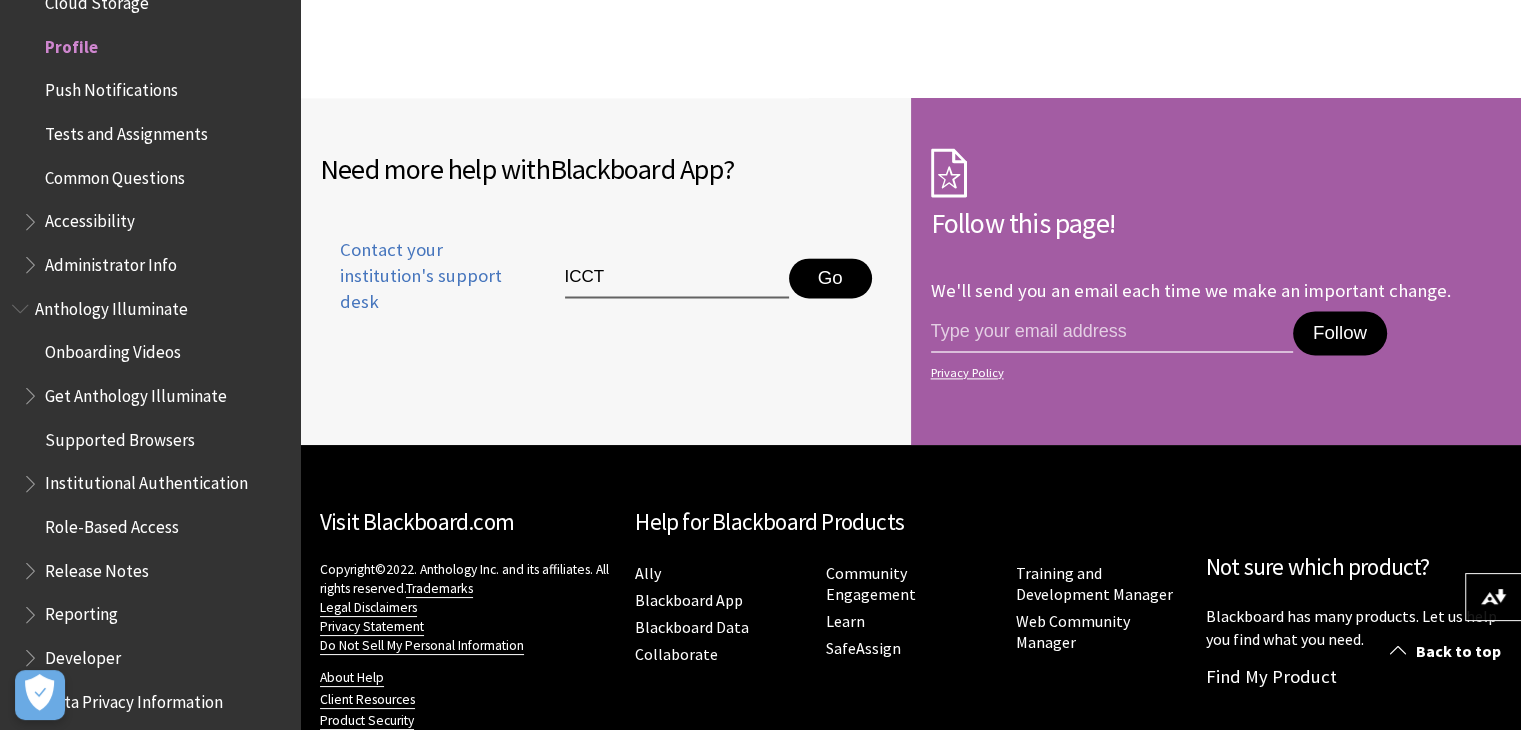 click on "Go" at bounding box center [830, 278] 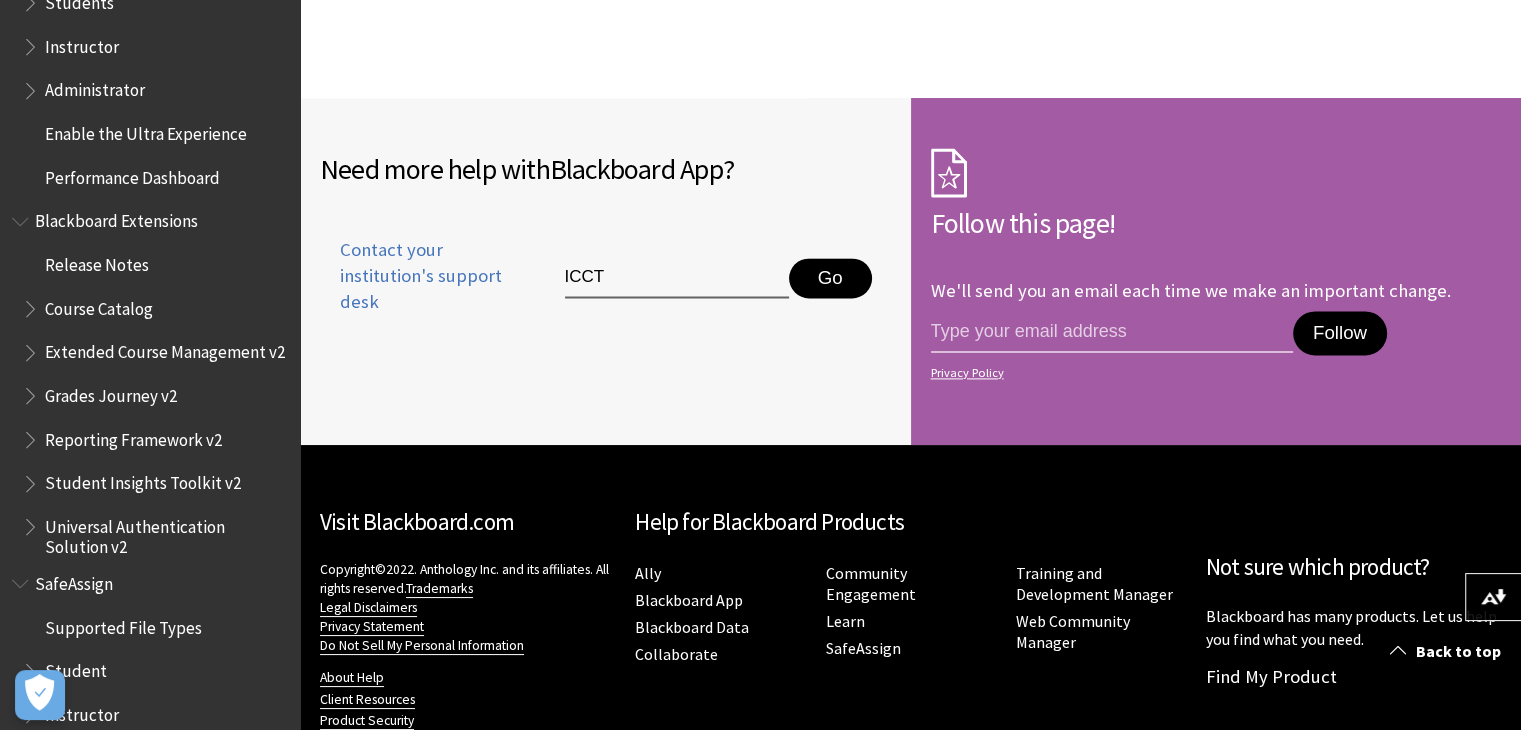 scroll, scrollTop: 2052, scrollLeft: 0, axis: vertical 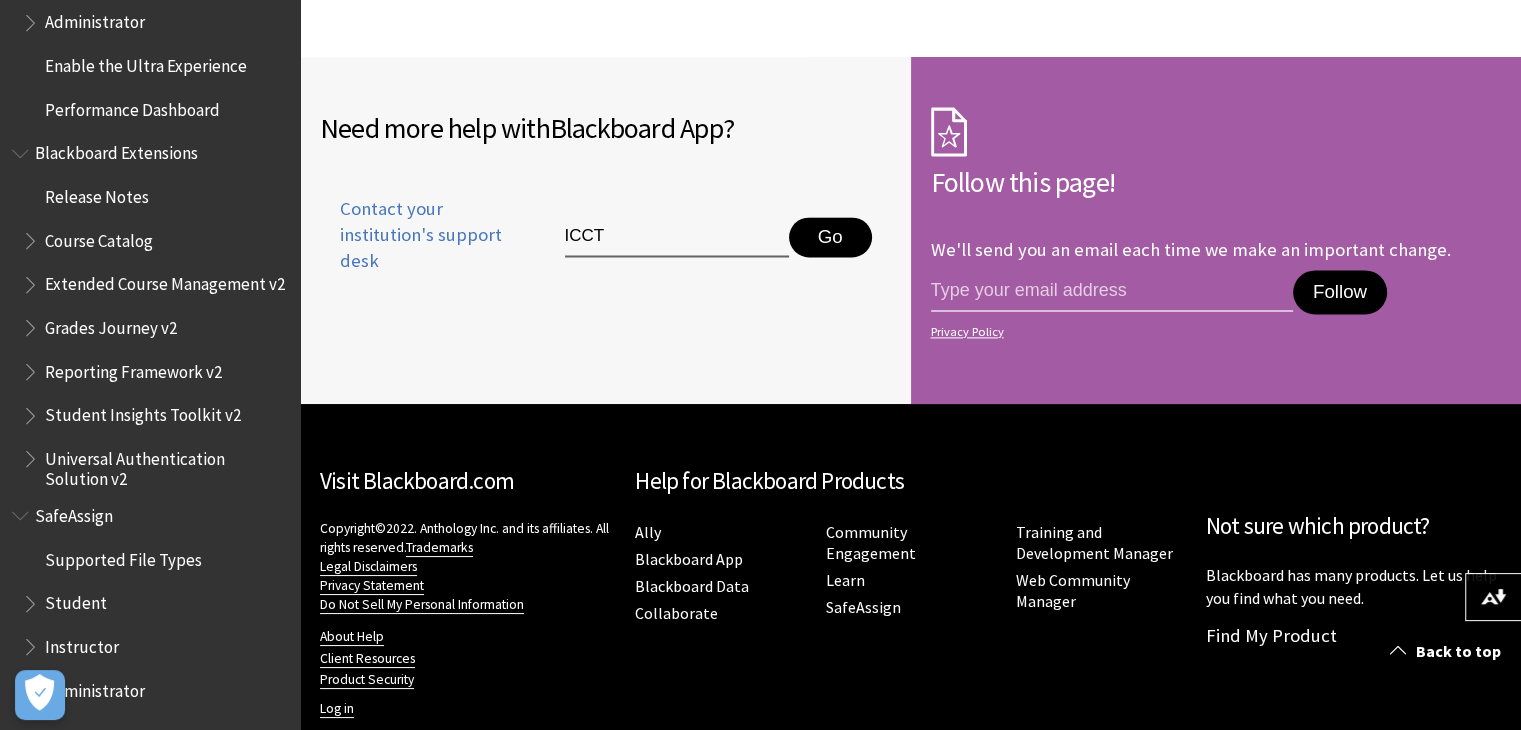 click on "Student" at bounding box center (155, 604) 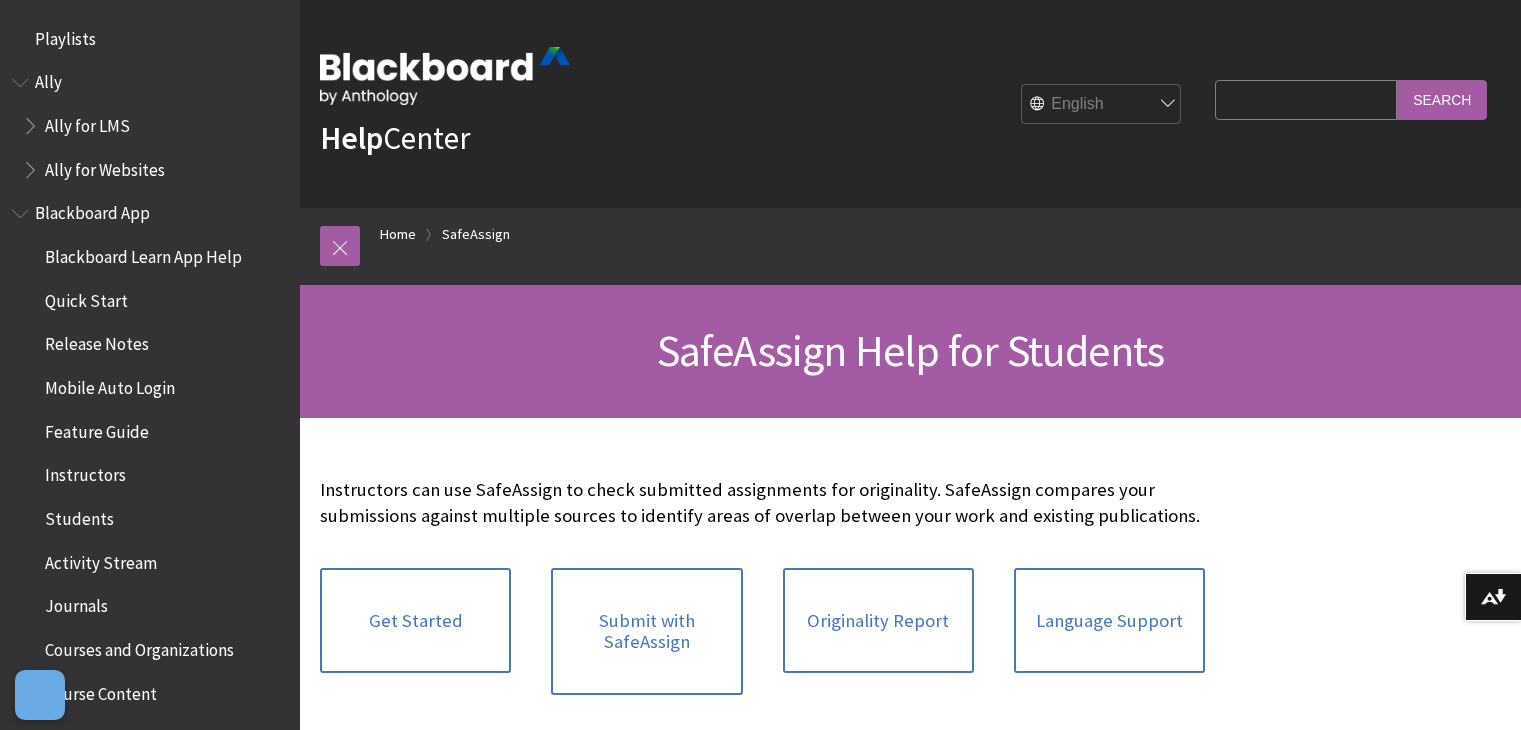 scroll, scrollTop: 0, scrollLeft: 0, axis: both 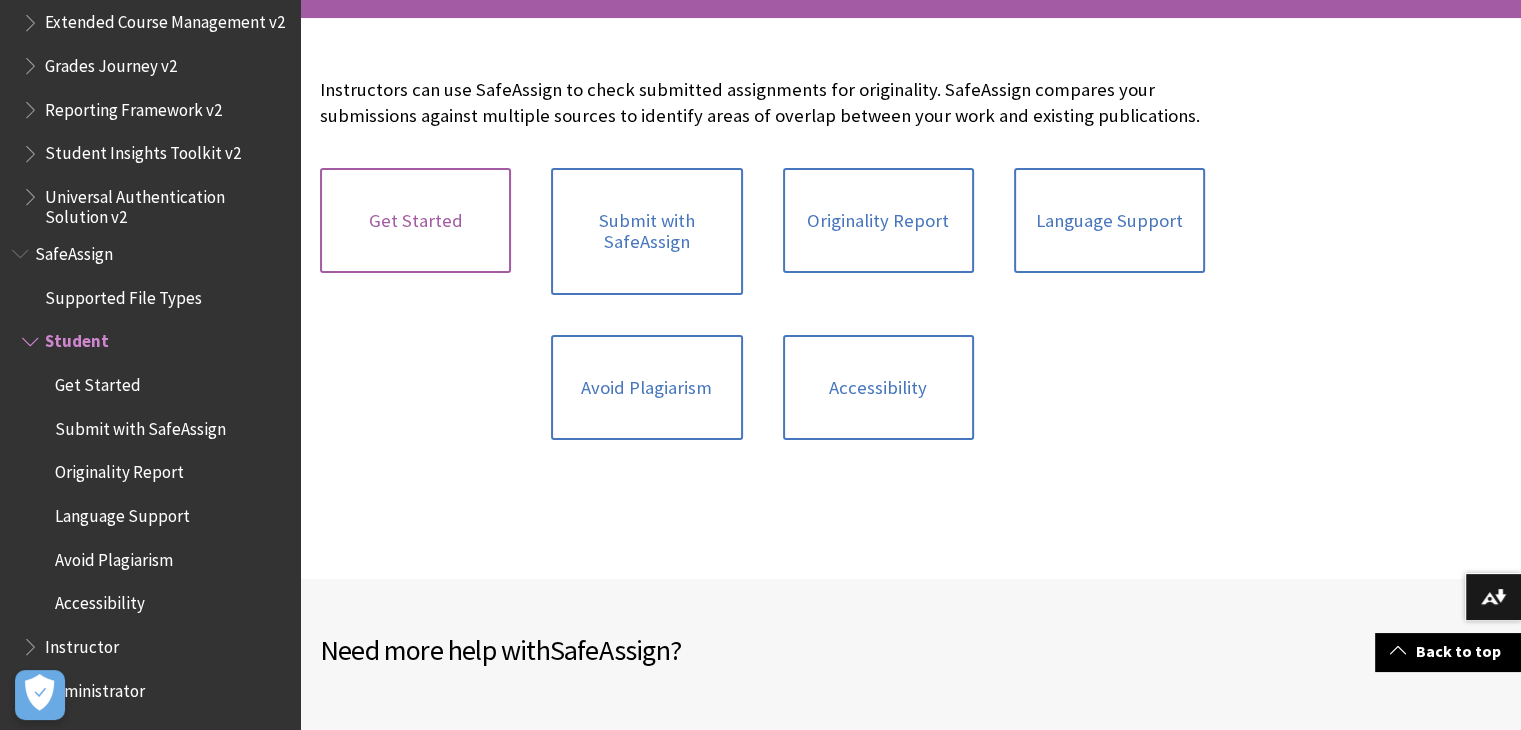 click on "Get Started" at bounding box center [415, 221] 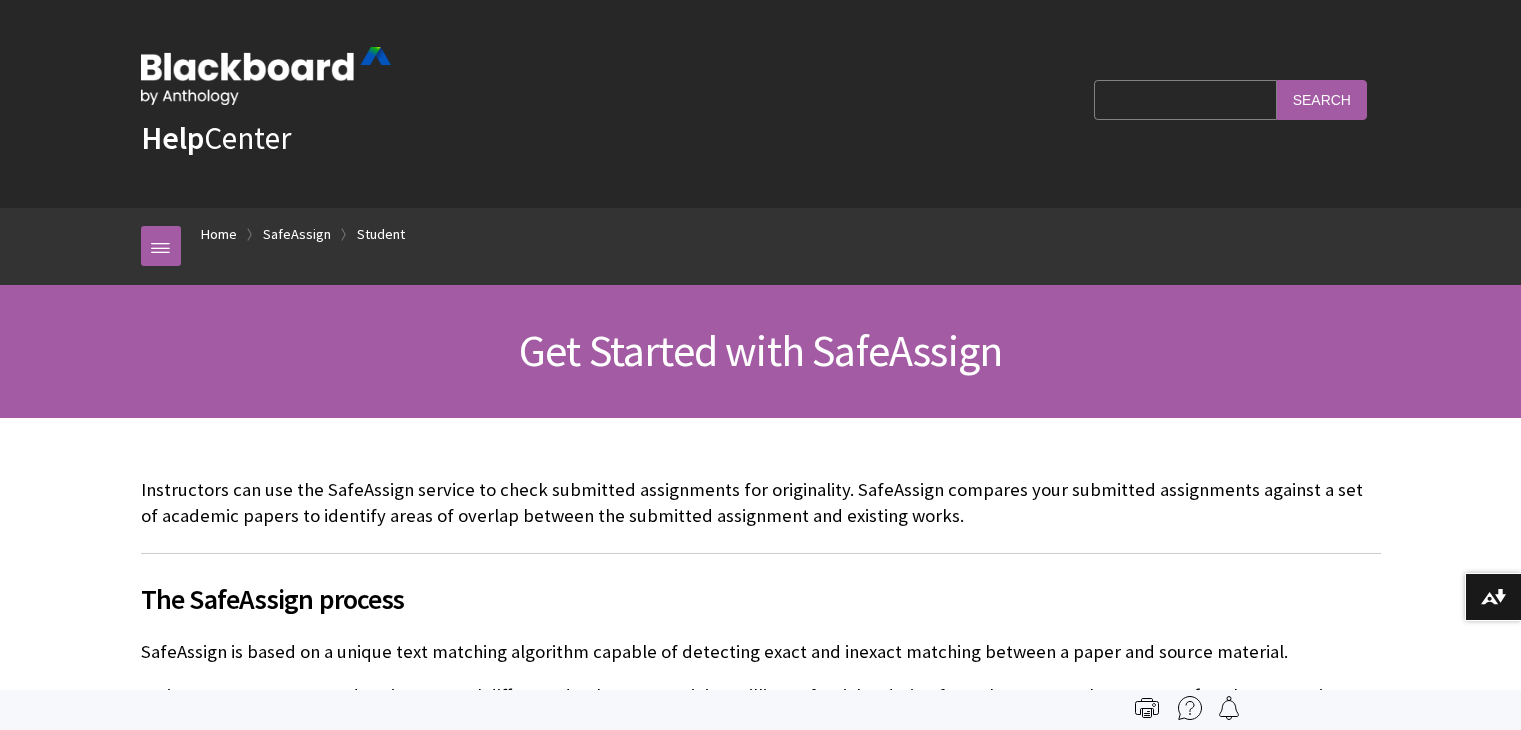 scroll, scrollTop: 201, scrollLeft: 0, axis: vertical 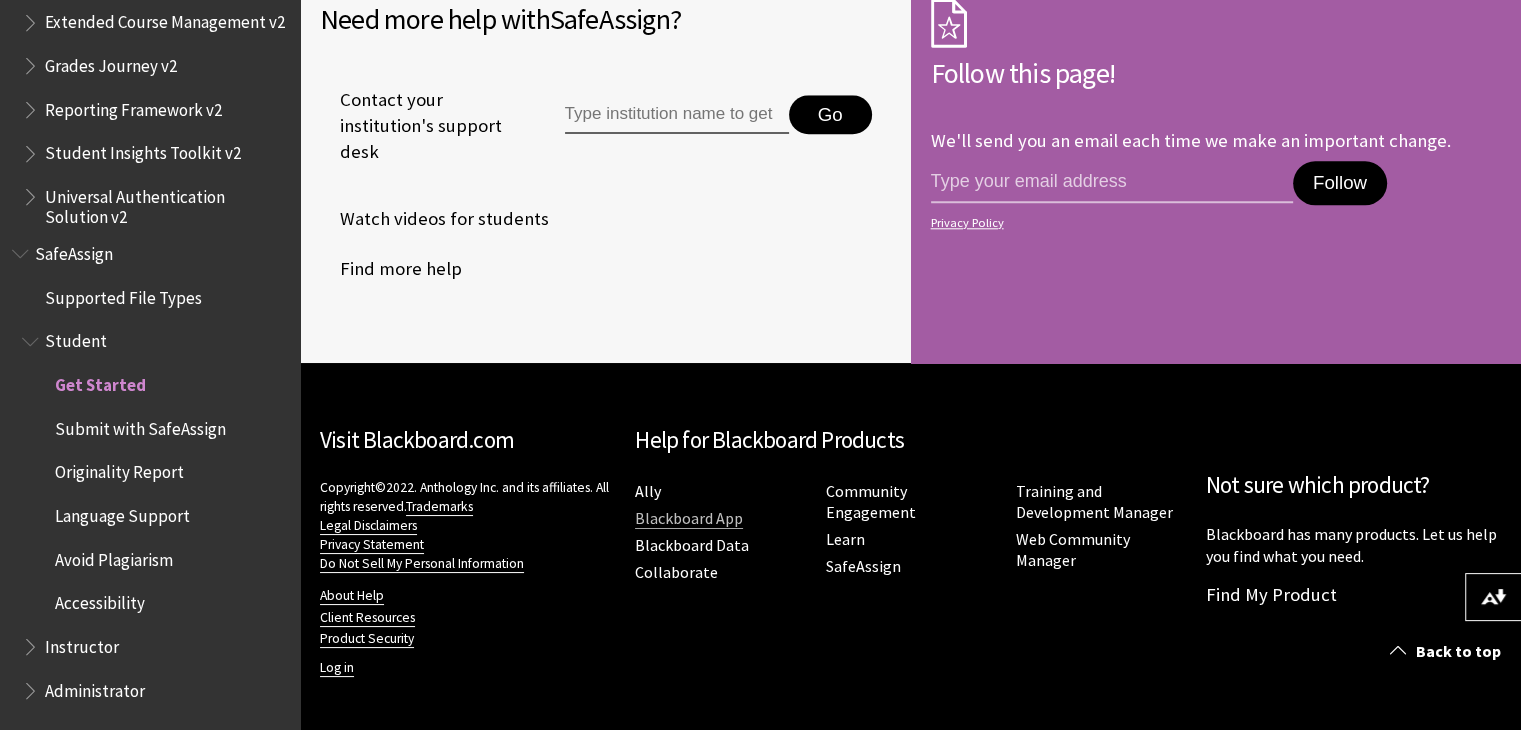 click on "Blackboard App" at bounding box center (689, 518) 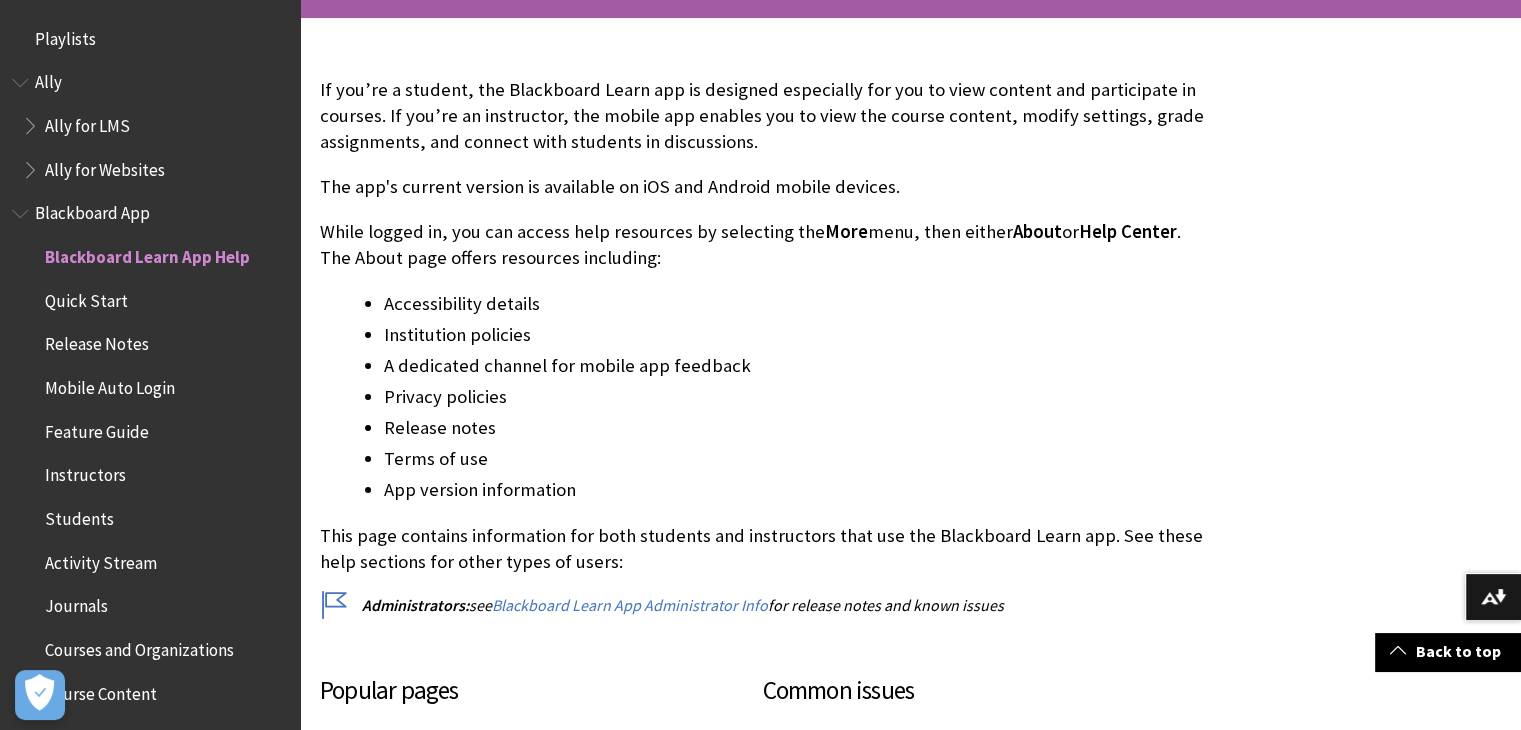 scroll, scrollTop: 400, scrollLeft: 0, axis: vertical 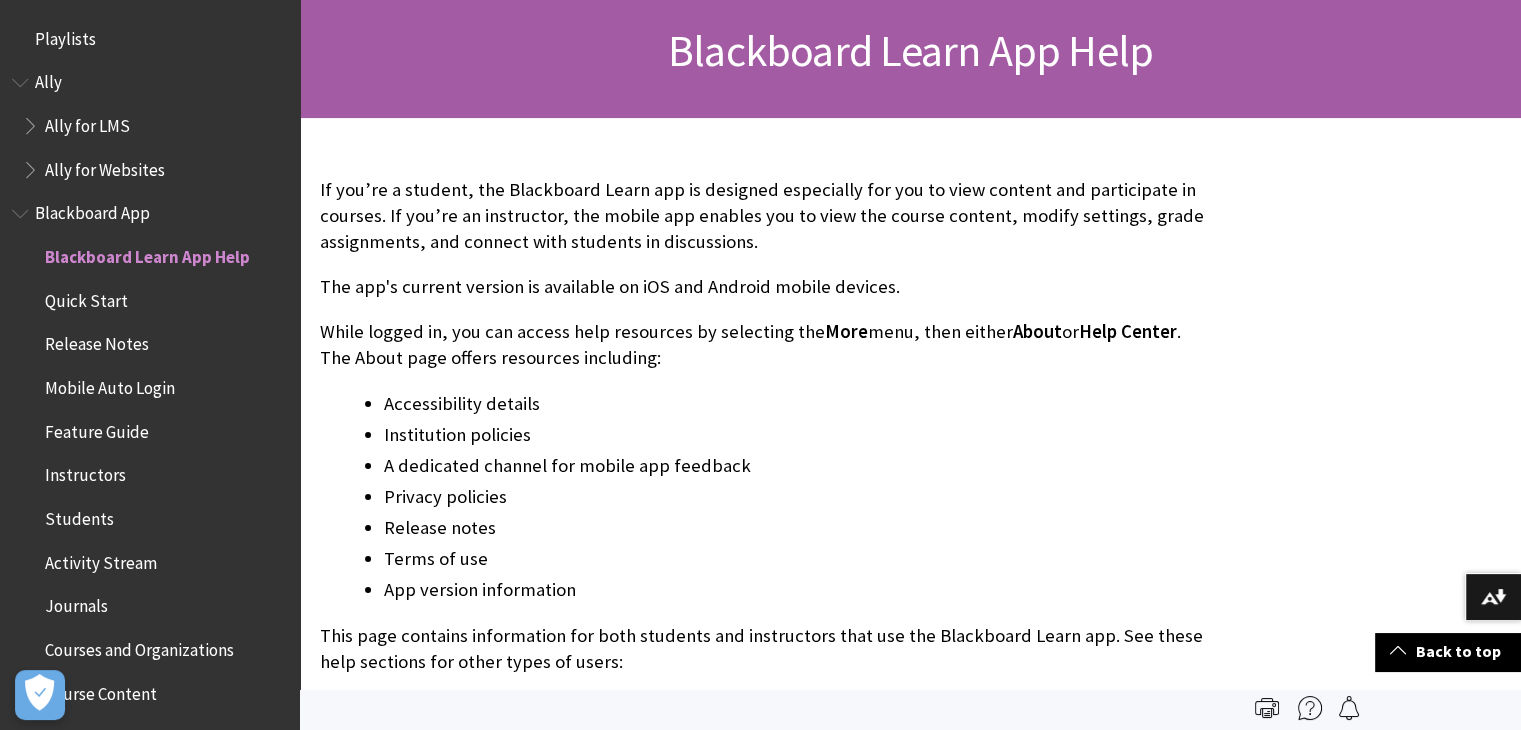 click at bounding box center [22, 209] 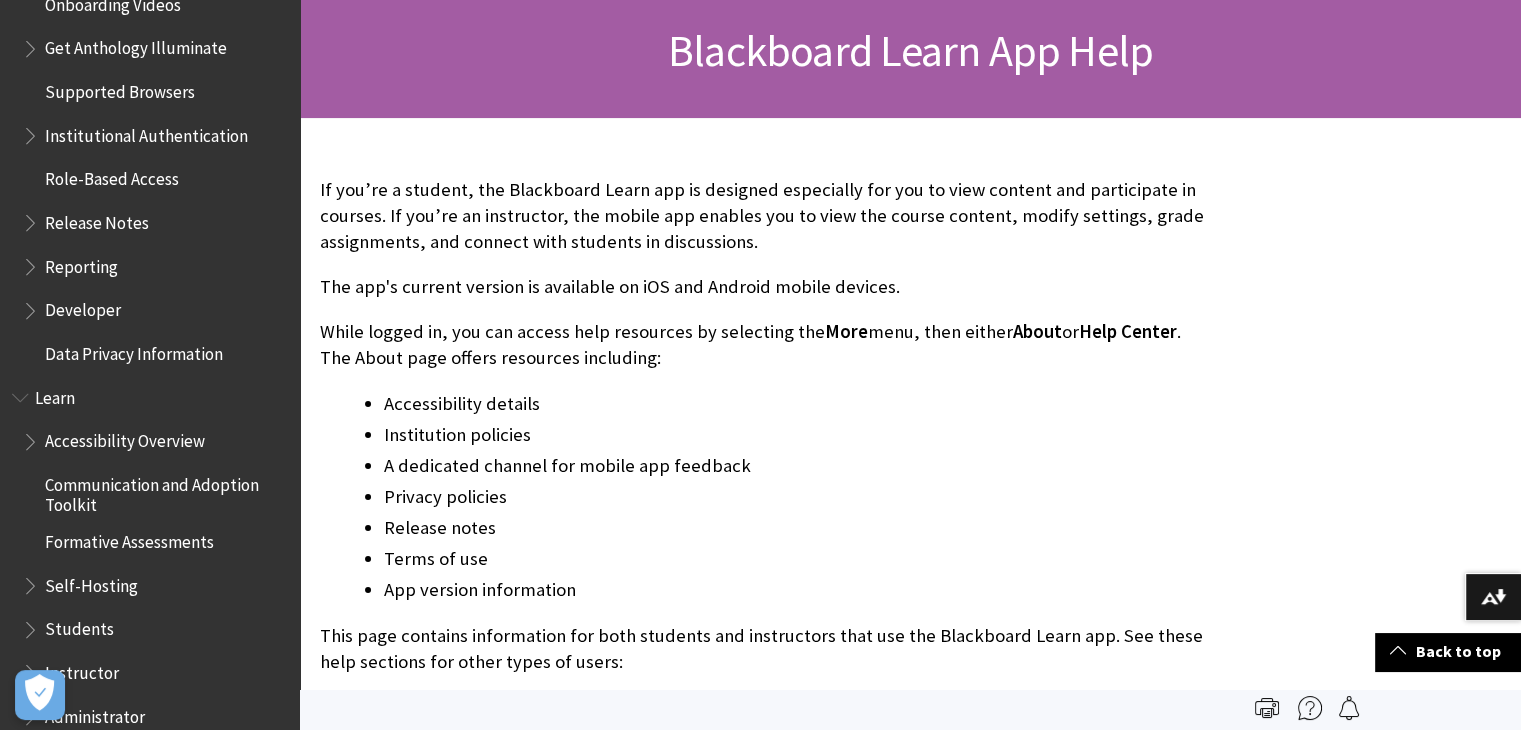 scroll, scrollTop: 500, scrollLeft: 0, axis: vertical 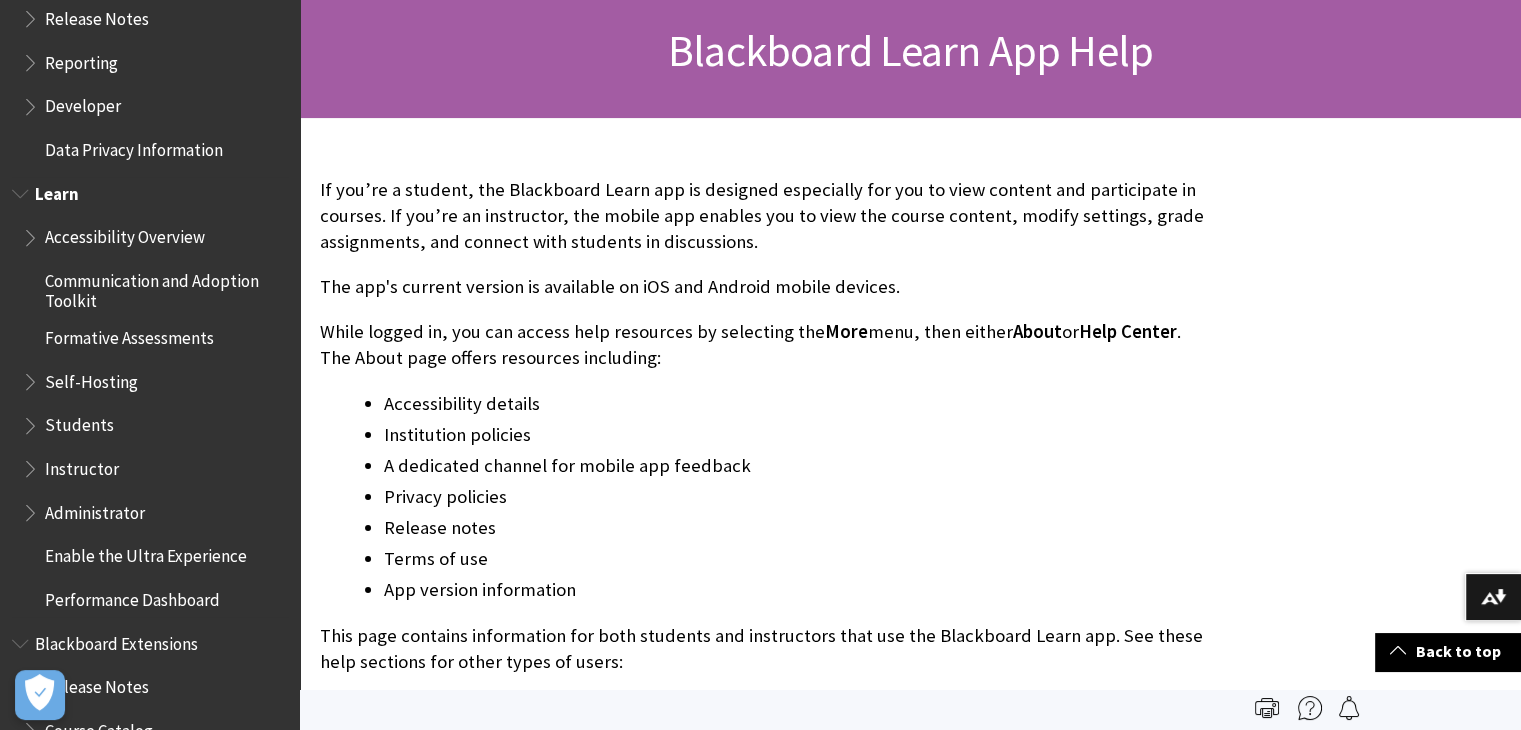 click at bounding box center [22, 189] 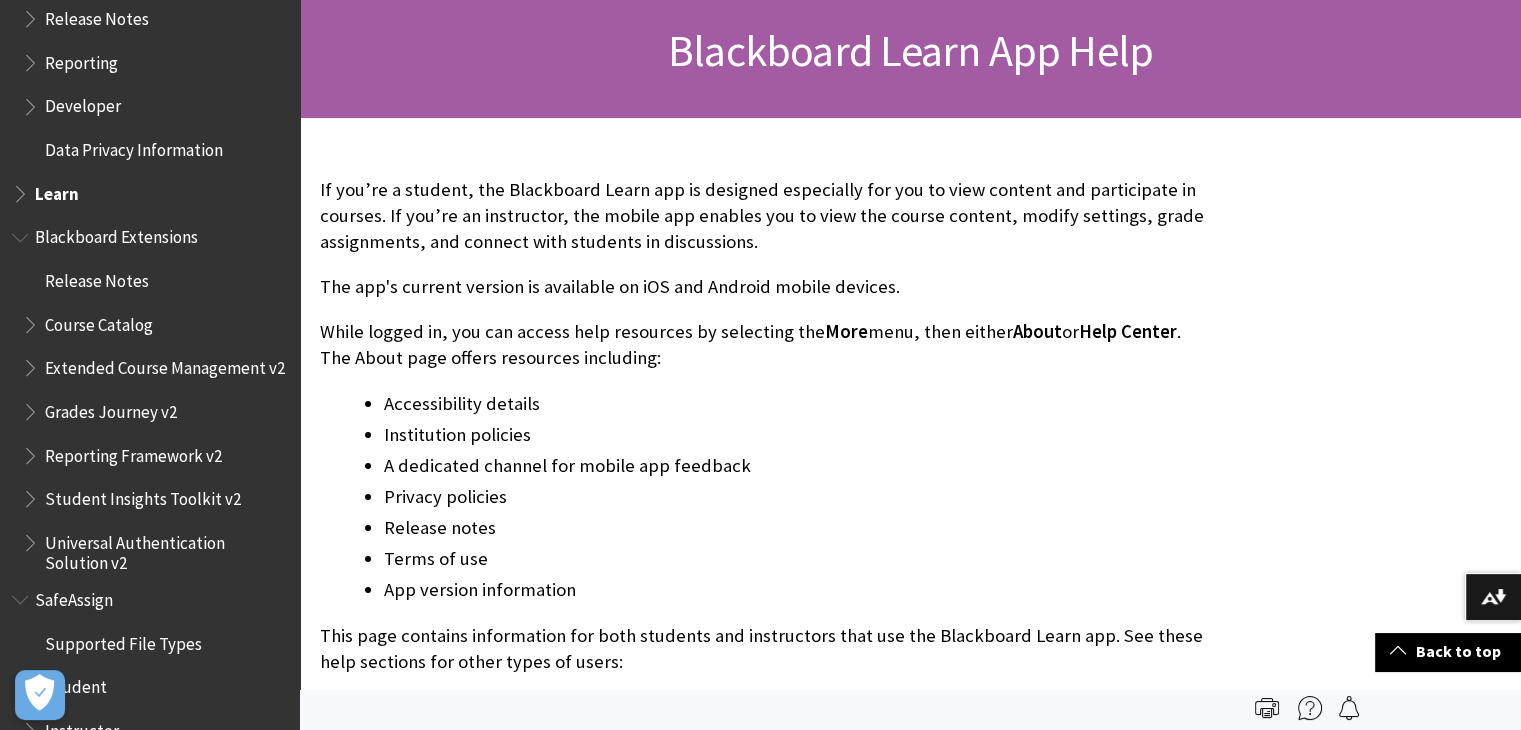 click at bounding box center (22, 189) 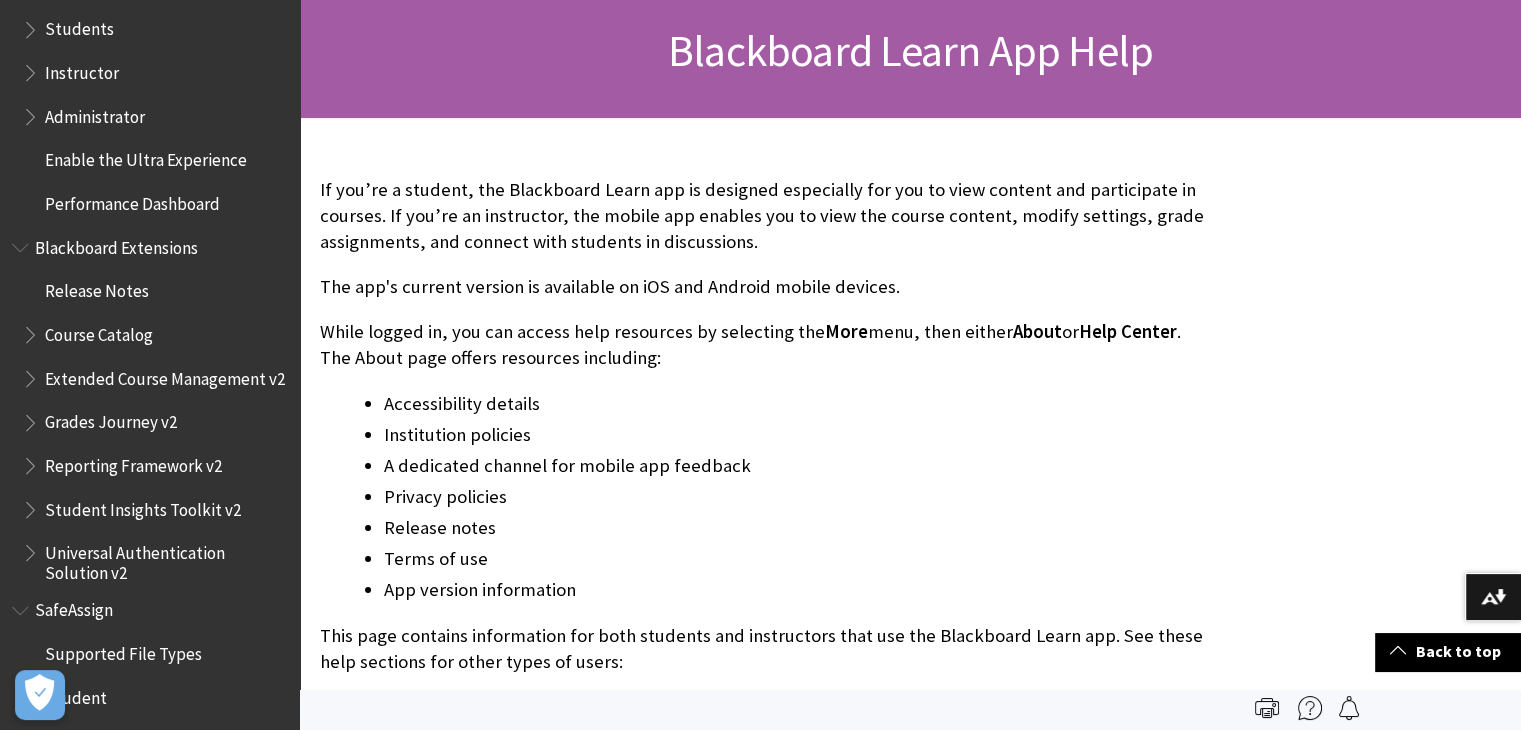 scroll, scrollTop: 1004, scrollLeft: 0, axis: vertical 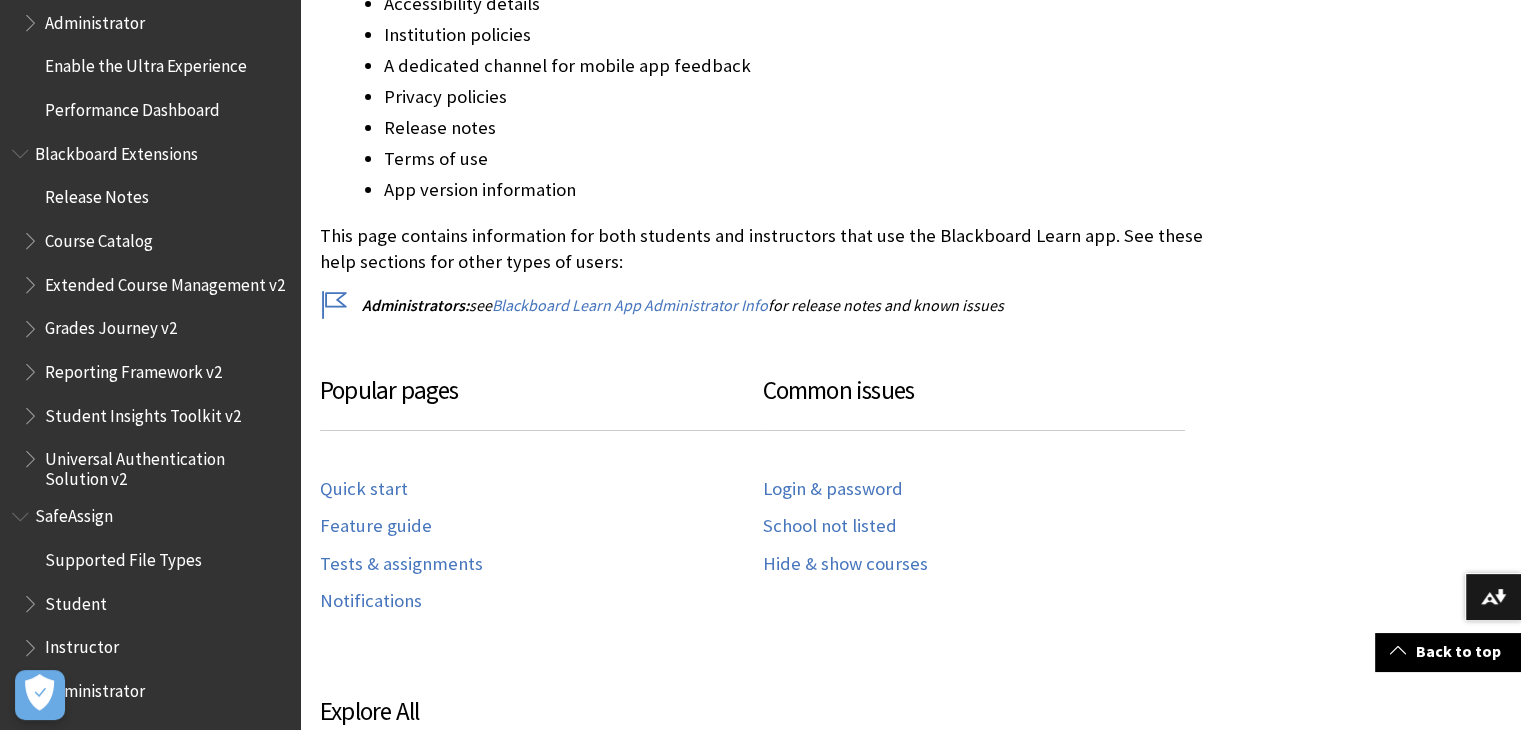 click on "Student" at bounding box center [155, 604] 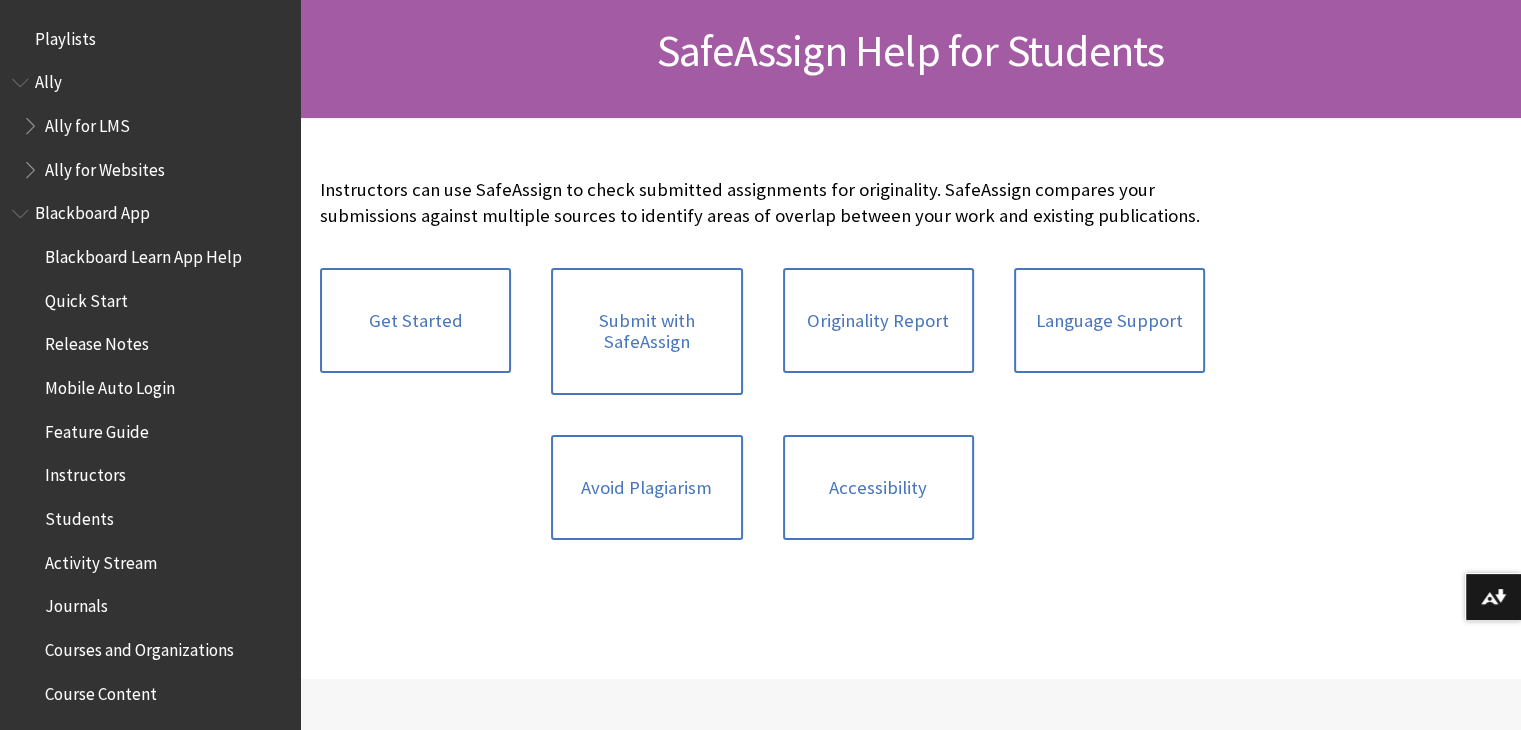 scroll, scrollTop: 300, scrollLeft: 0, axis: vertical 